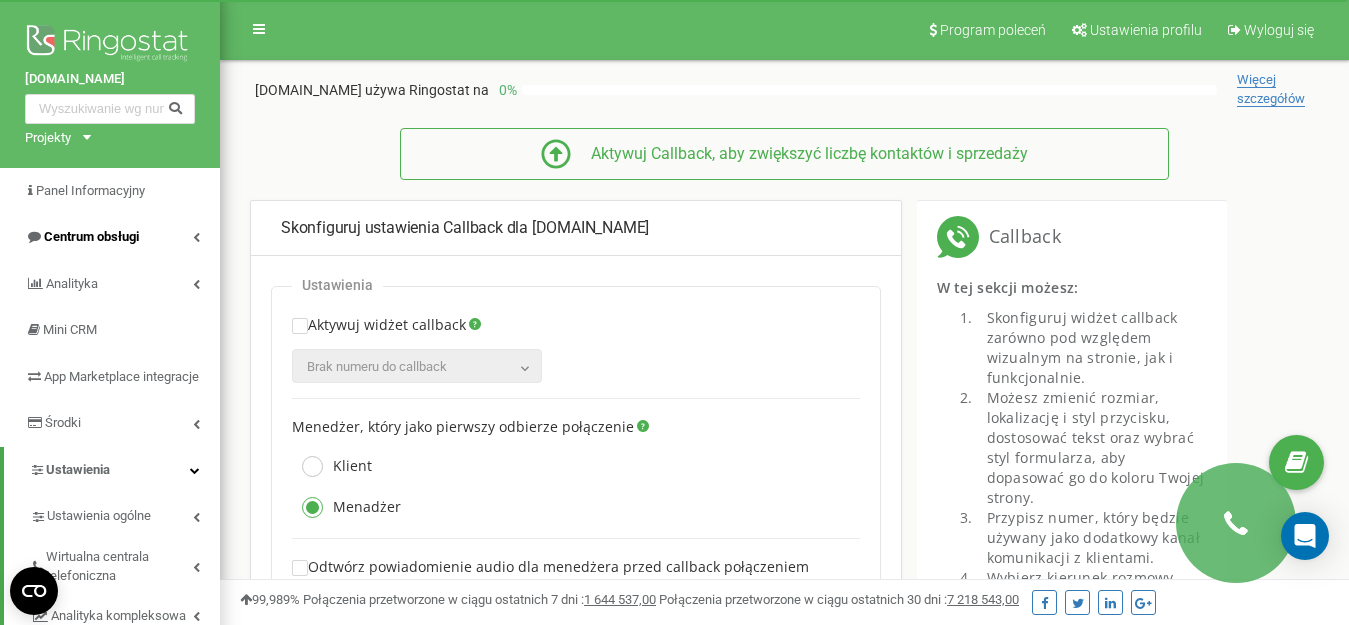scroll, scrollTop: 0, scrollLeft: 0, axis: both 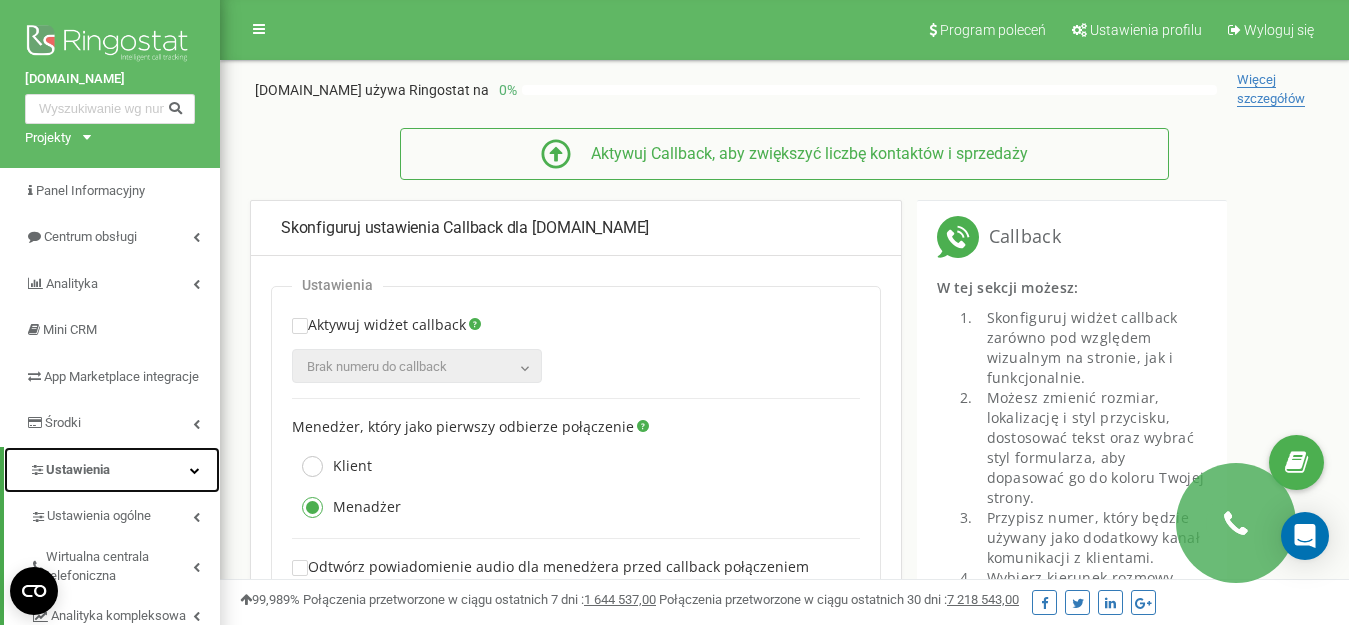 click on "Ustawienia" at bounding box center (78, 469) 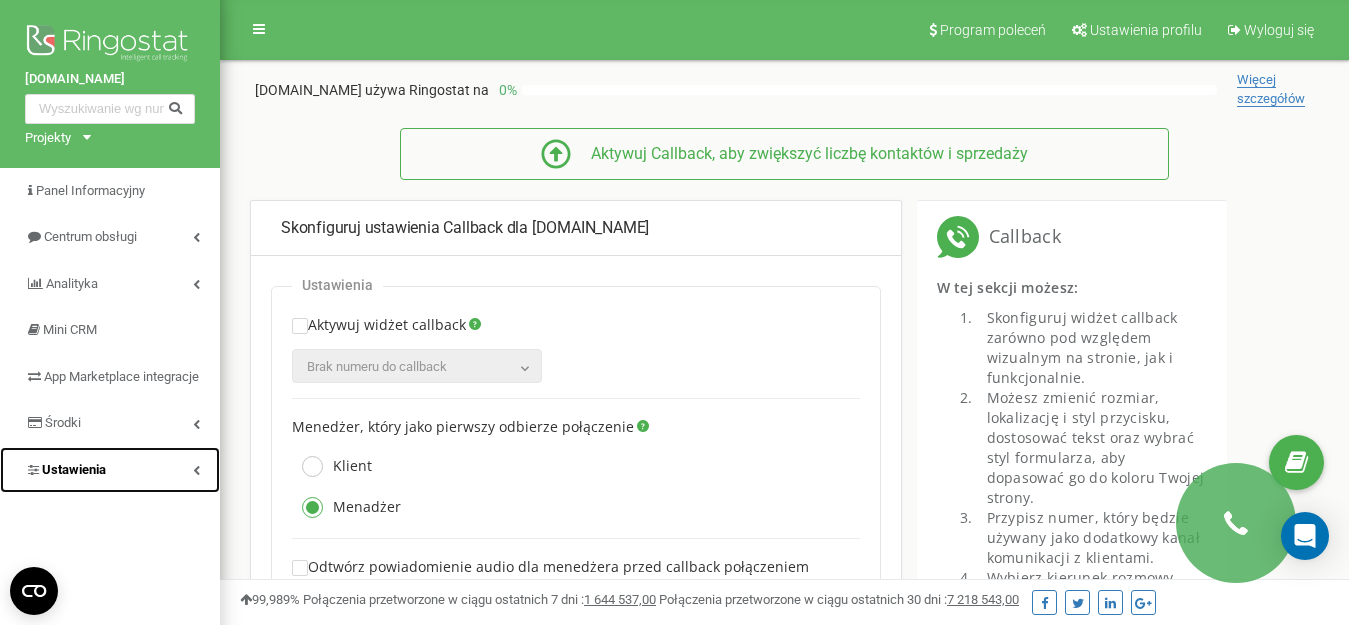 click on "Ustawienia" at bounding box center [74, 469] 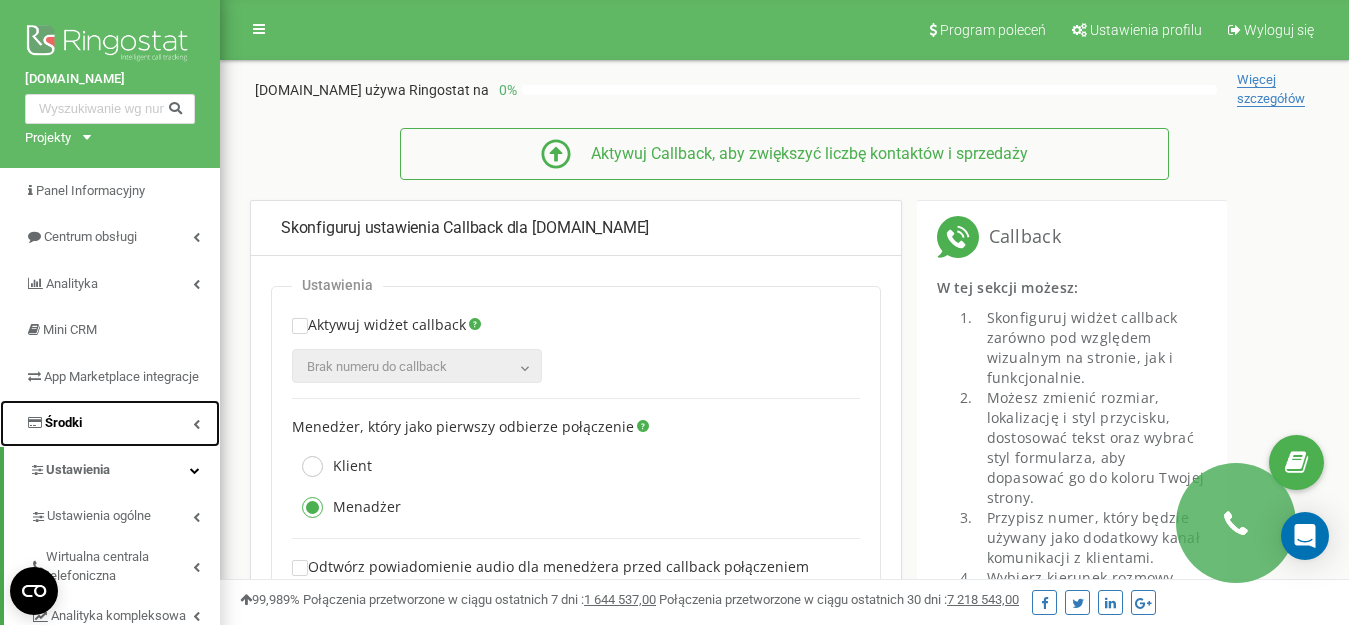 click on "Środki" at bounding box center [63, 422] 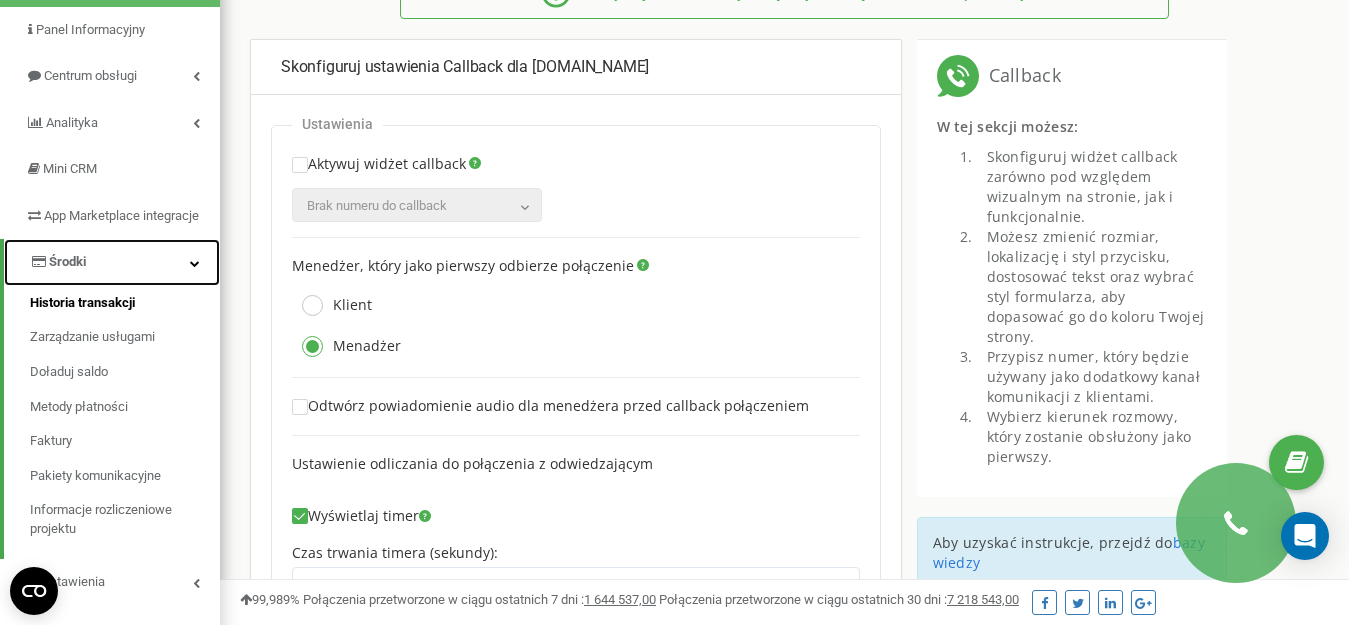 scroll, scrollTop: 0, scrollLeft: 0, axis: both 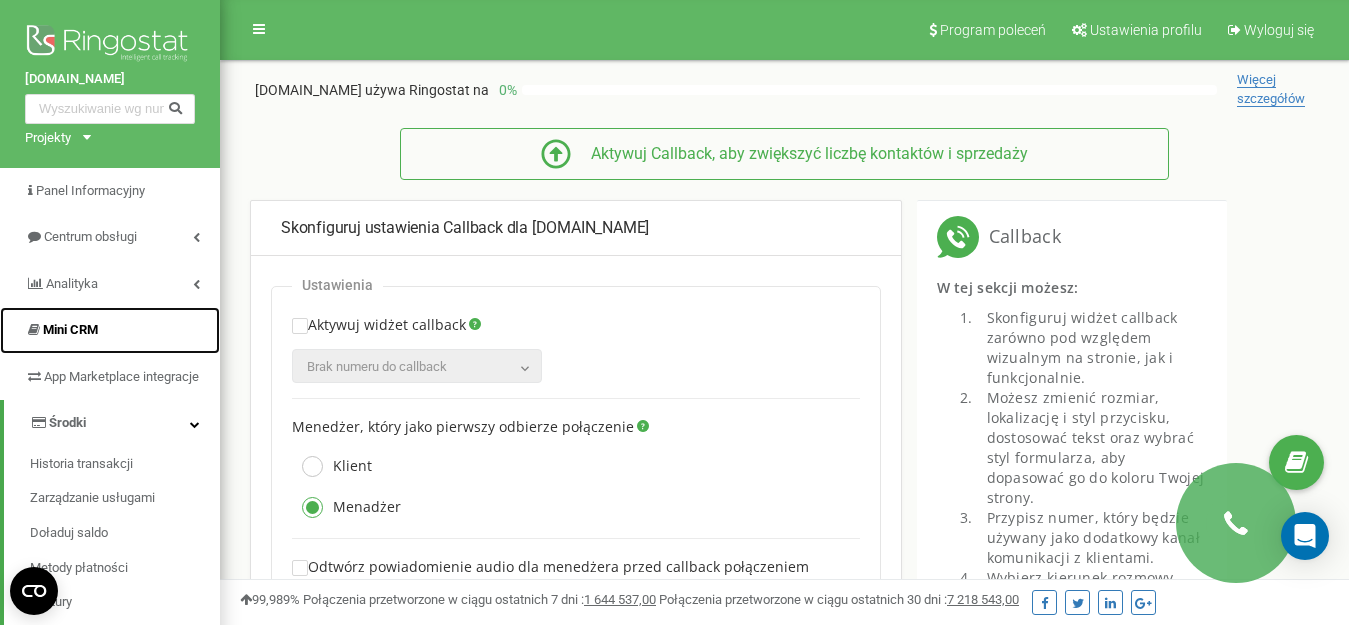 click on "Mini CRM" at bounding box center (110, 330) 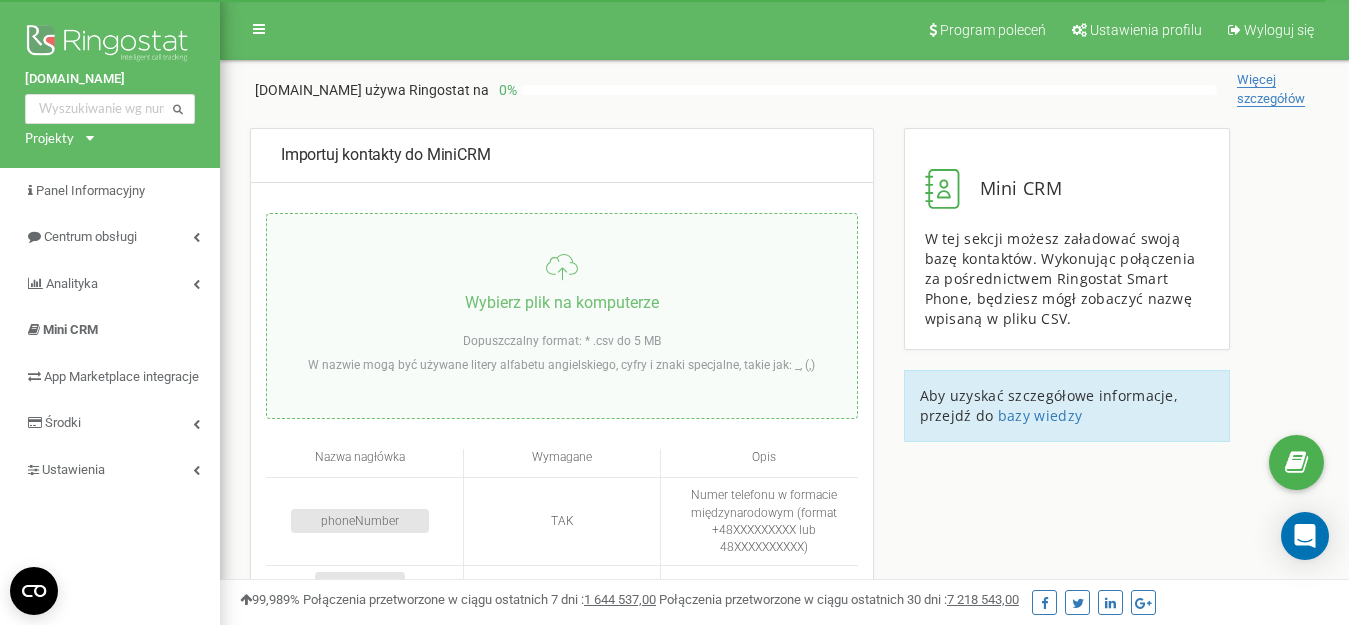 scroll, scrollTop: 0, scrollLeft: 0, axis: both 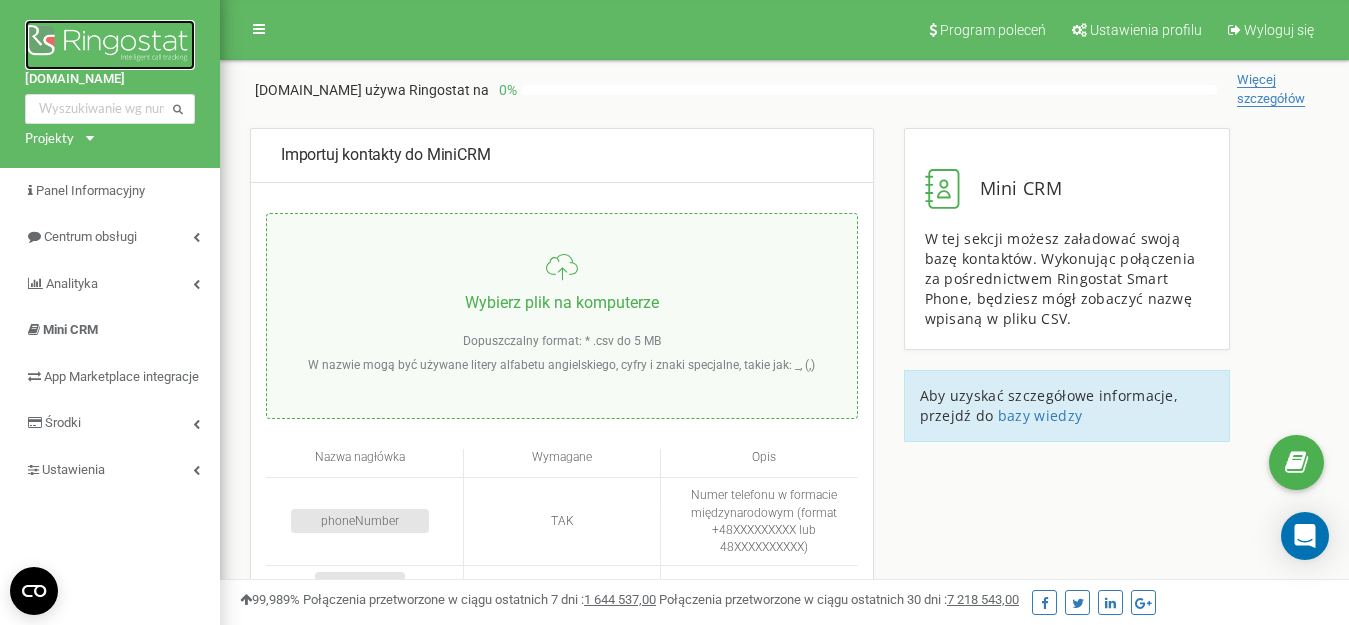 click at bounding box center [110, 45] 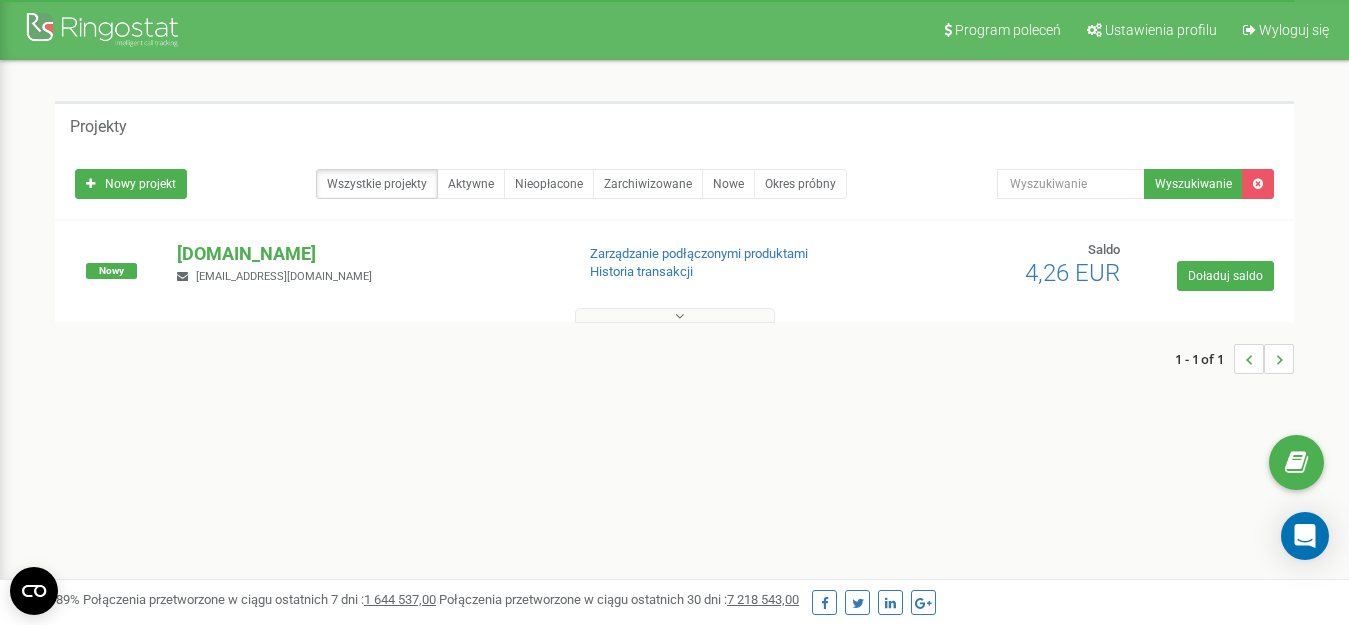 scroll, scrollTop: 0, scrollLeft: 0, axis: both 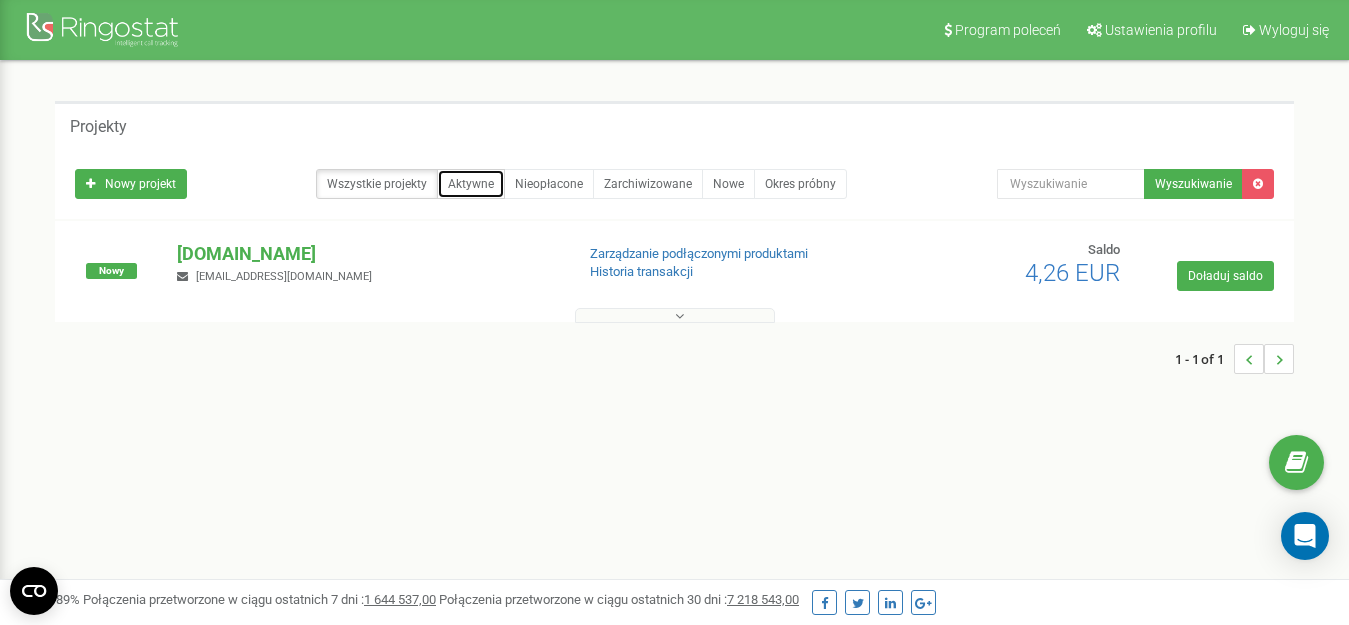 click on "Aktywne" at bounding box center [471, 184] 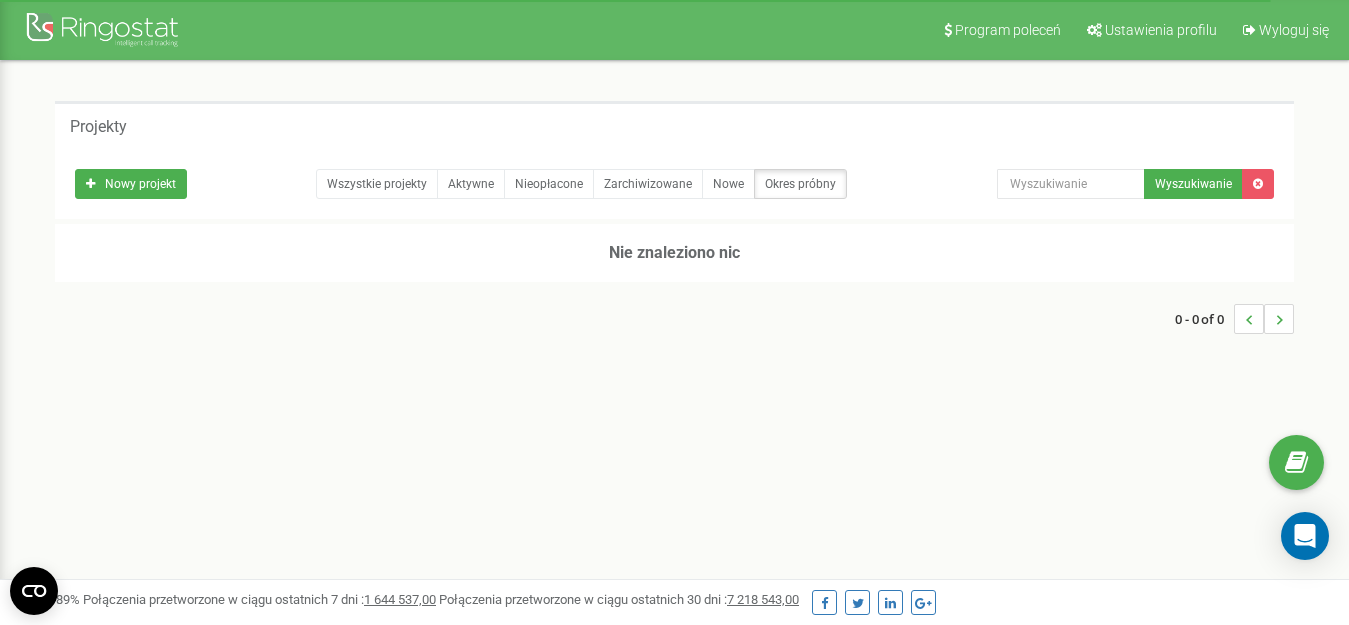 scroll, scrollTop: 0, scrollLeft: 0, axis: both 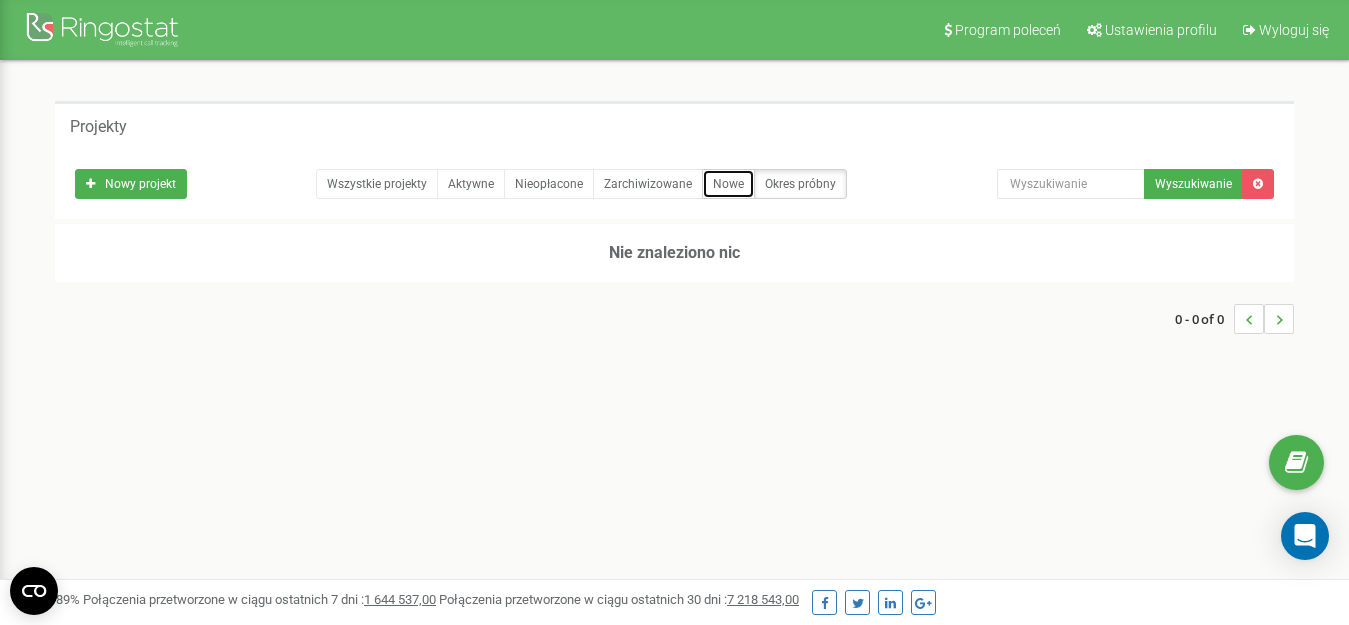 click on "Nowe" at bounding box center [728, 184] 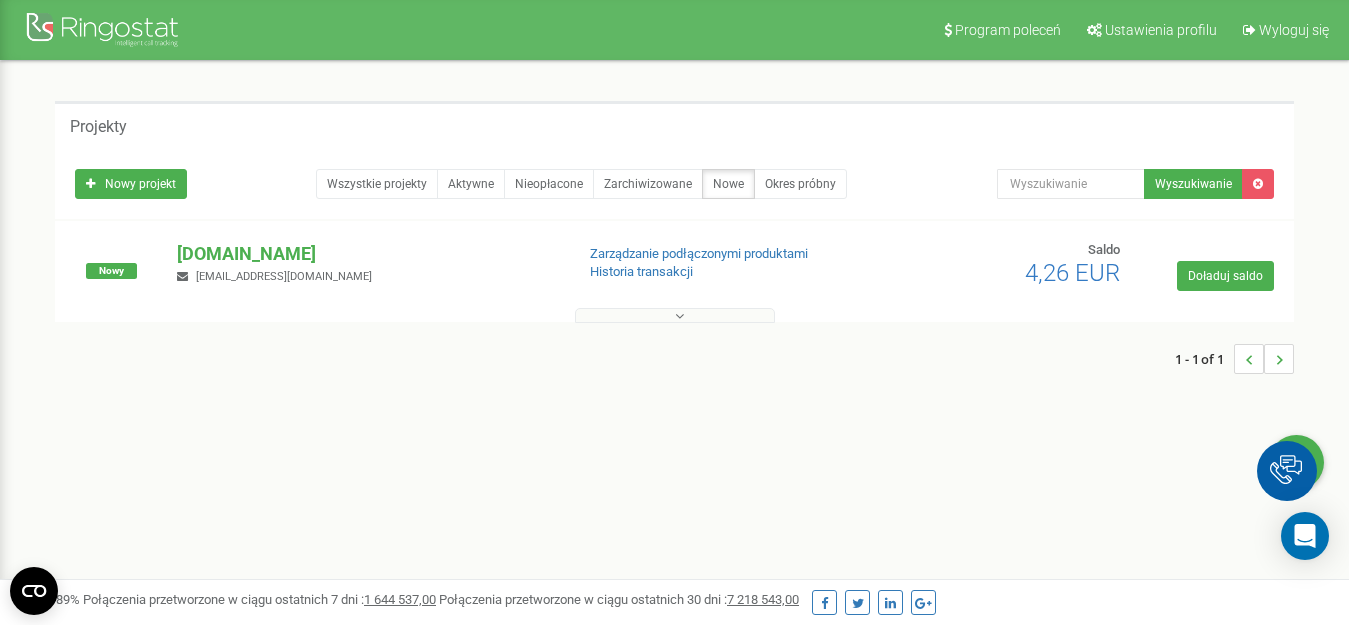 scroll, scrollTop: 0, scrollLeft: 0, axis: both 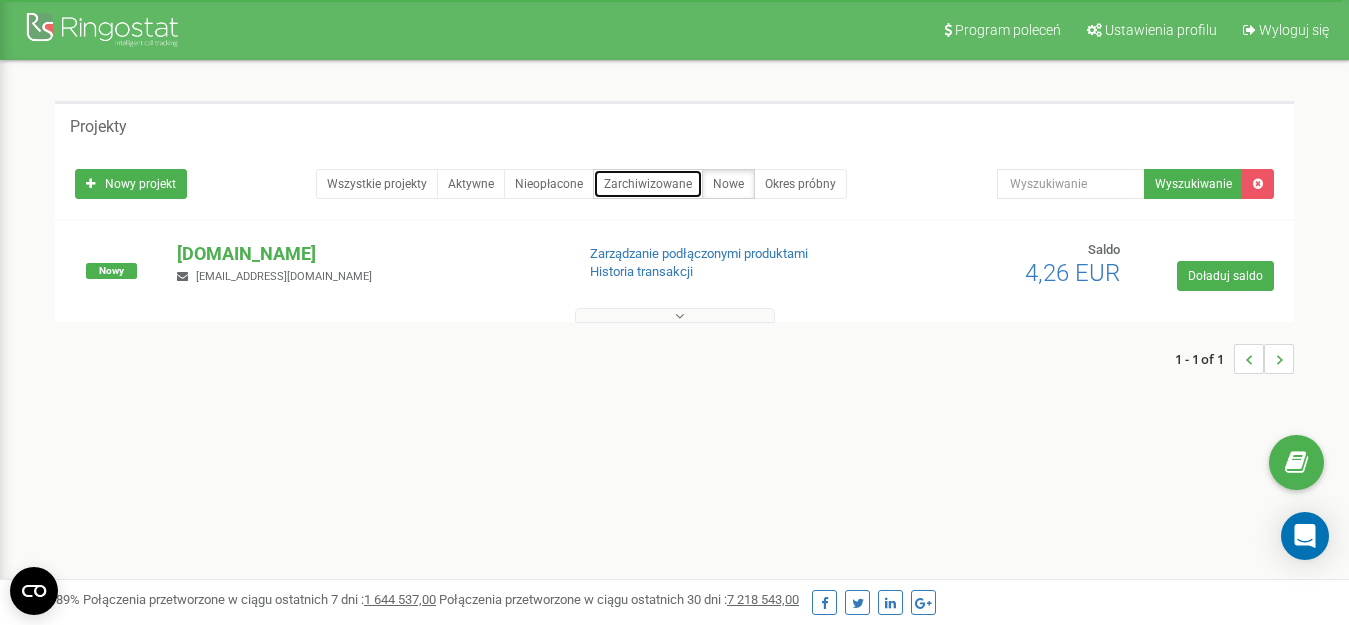 click on "Zarchiwizowane" at bounding box center (648, 184) 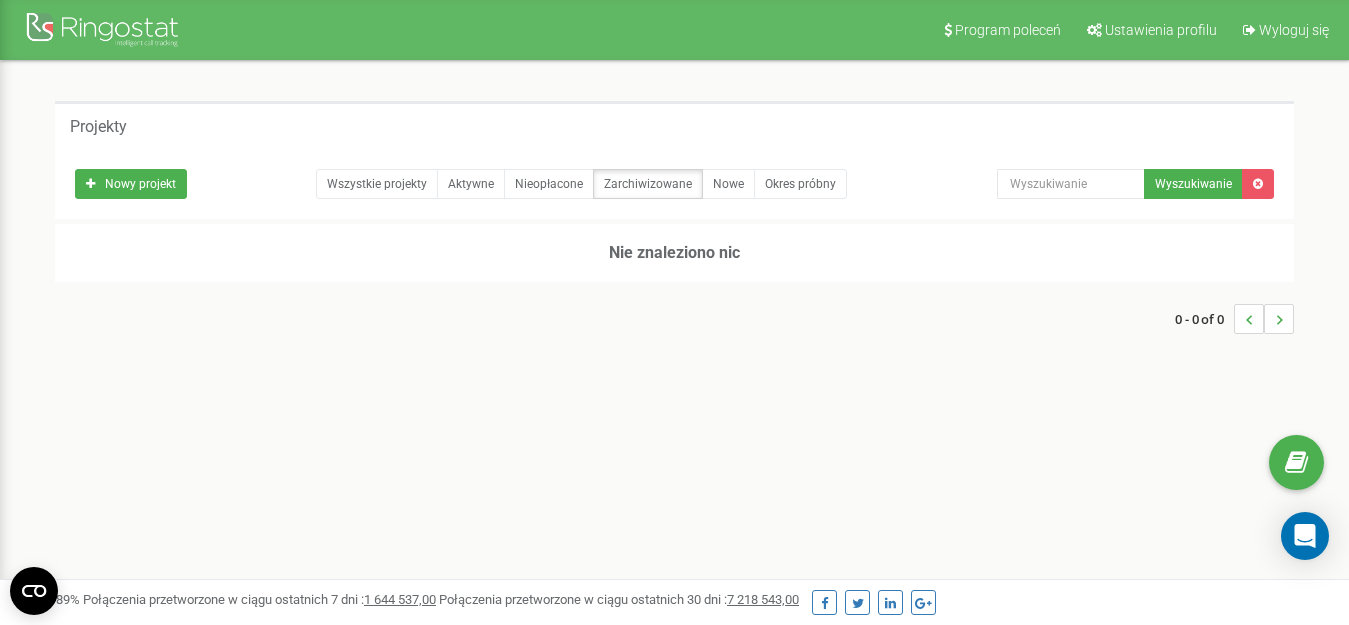 scroll, scrollTop: 0, scrollLeft: 0, axis: both 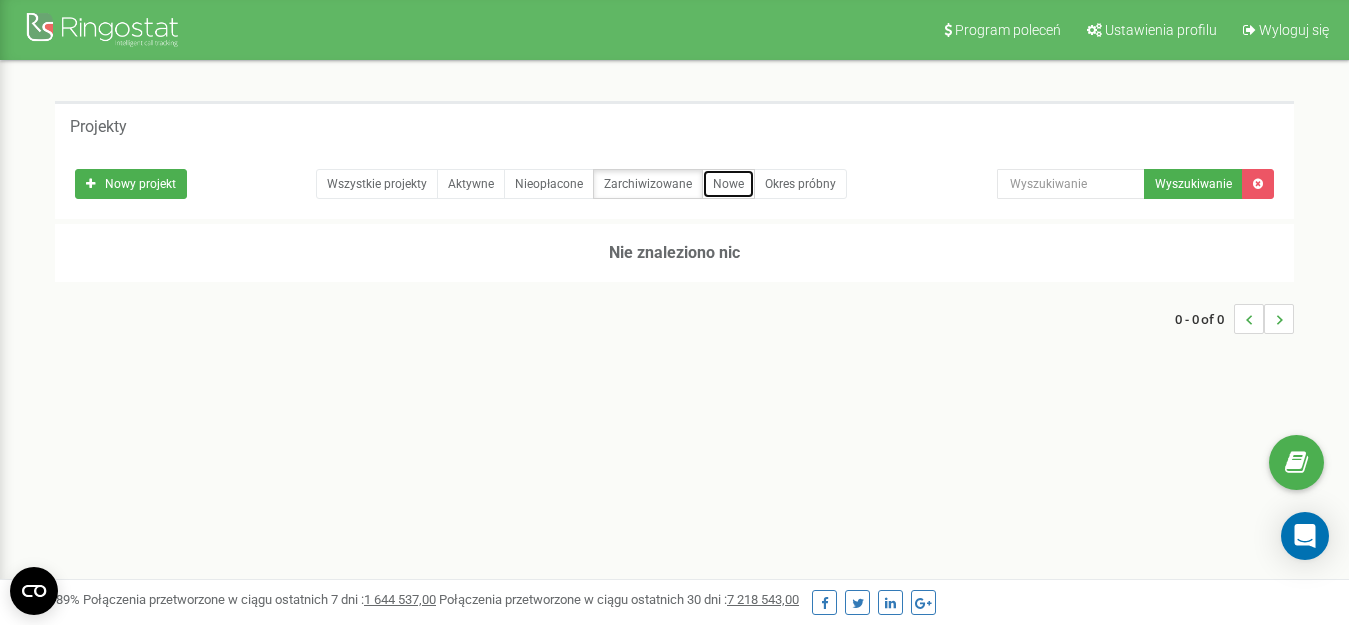 click on "Nowe" at bounding box center (728, 184) 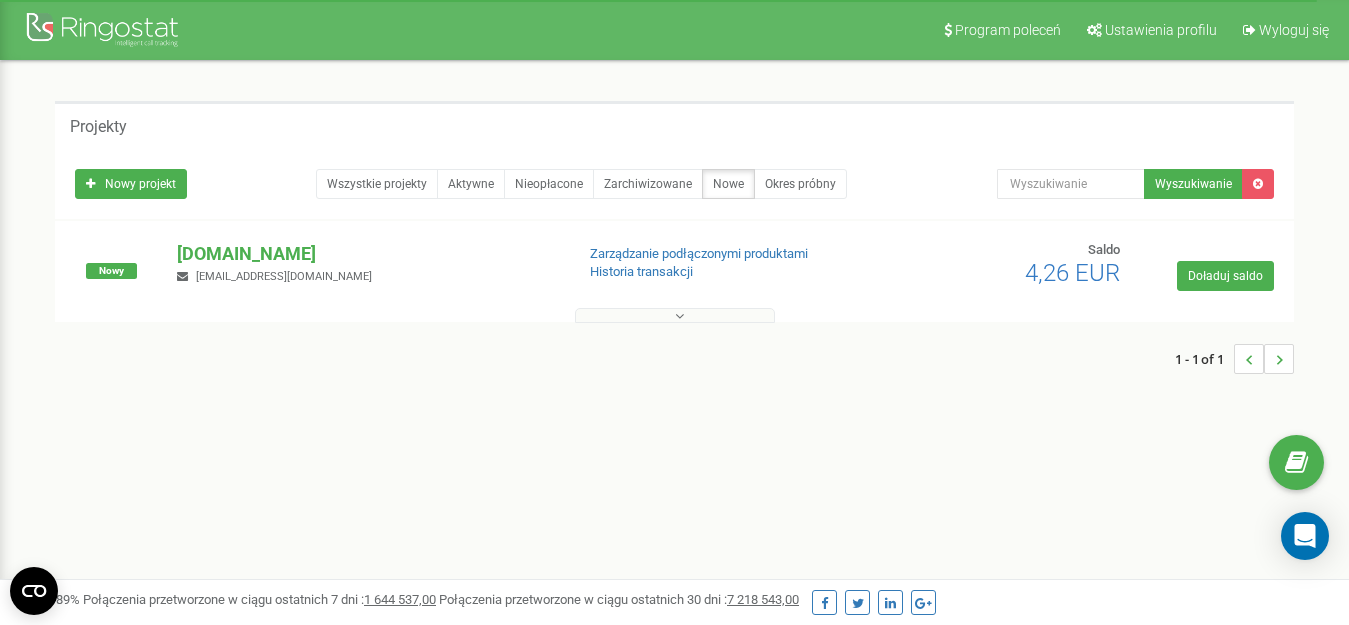 scroll, scrollTop: 0, scrollLeft: 0, axis: both 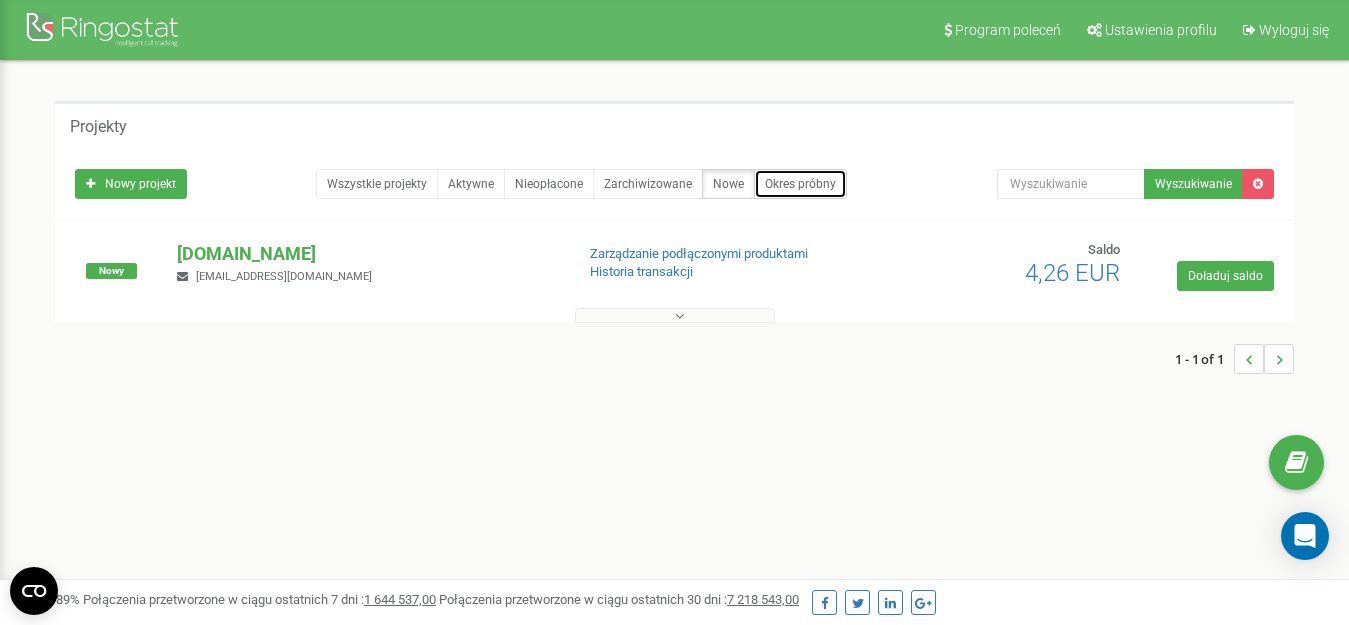 click on "Okres próbny" at bounding box center [800, 184] 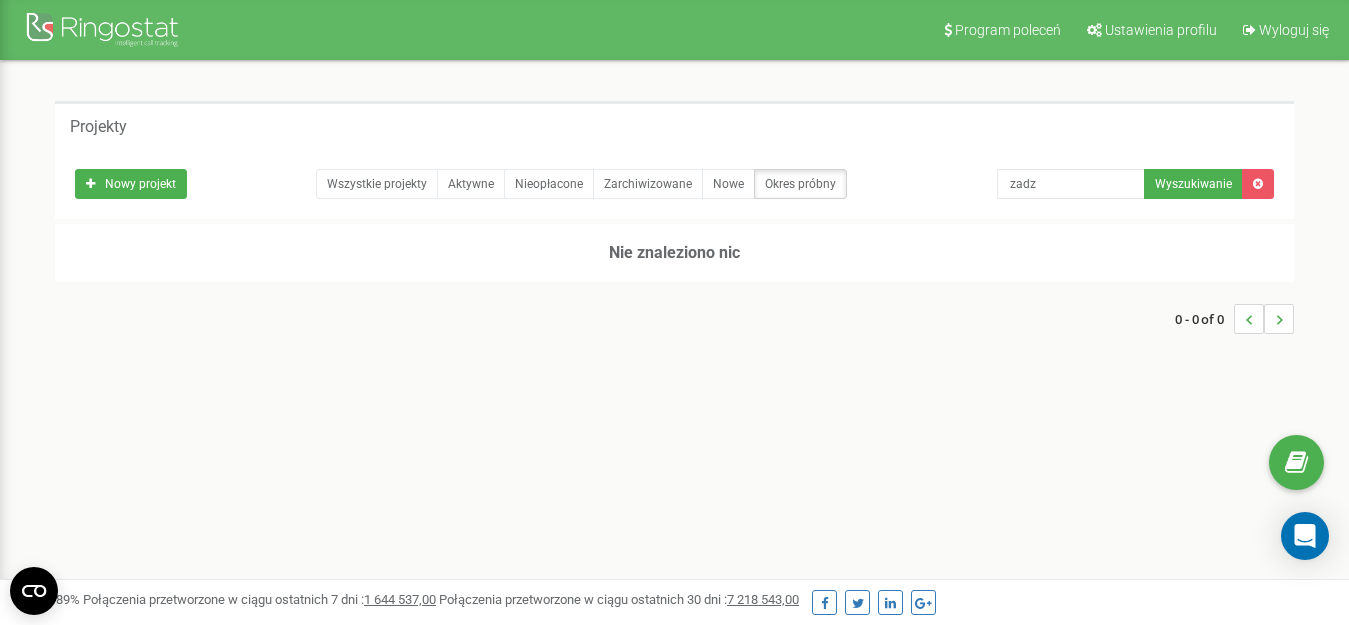 scroll, scrollTop: 0, scrollLeft: 0, axis: both 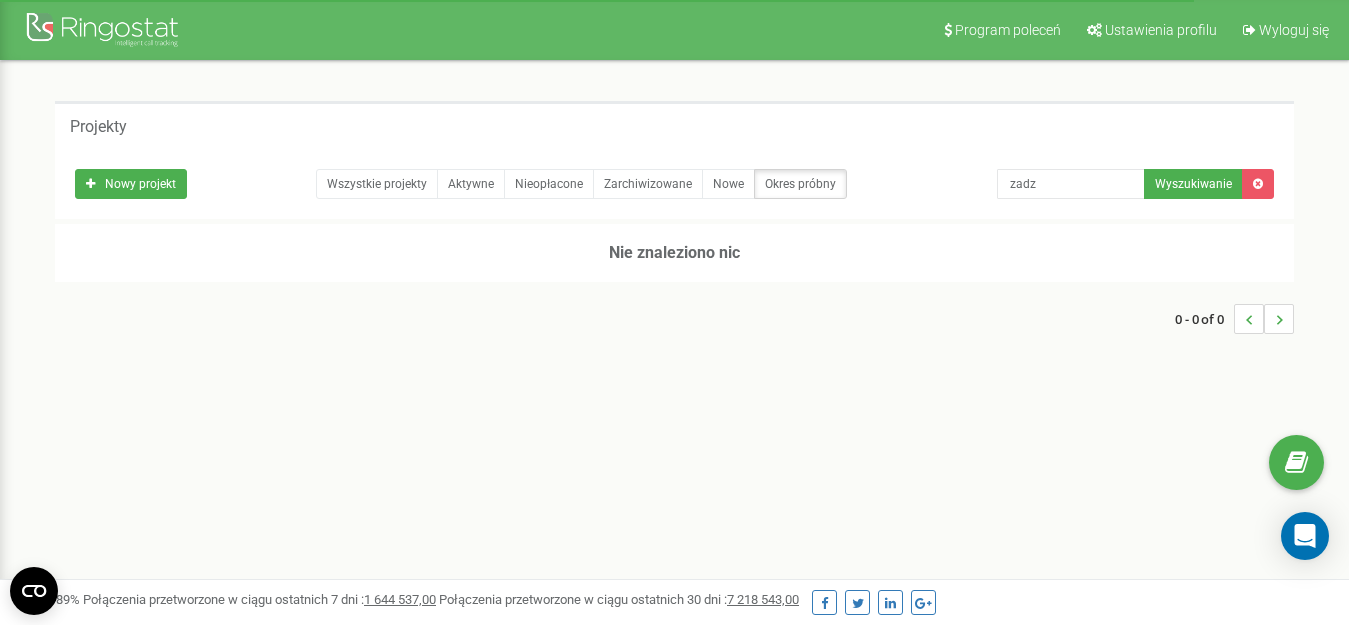 click on "zadz" at bounding box center (1071, 184) 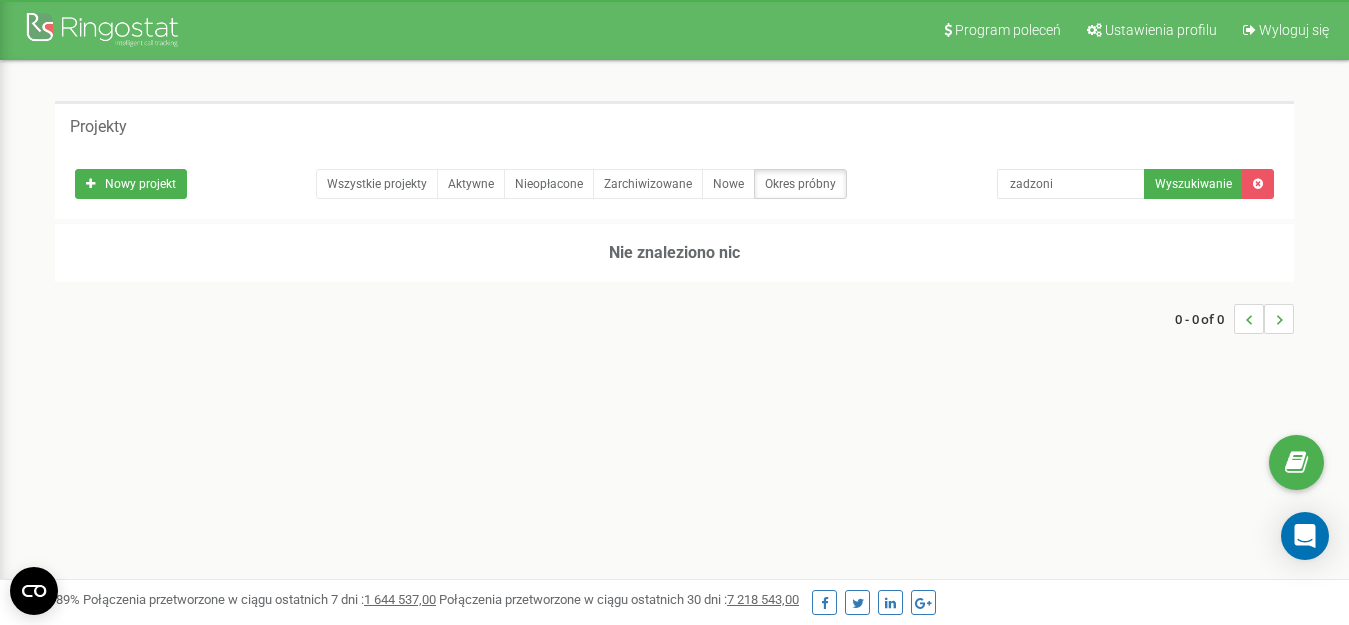 type on "zadzoni" 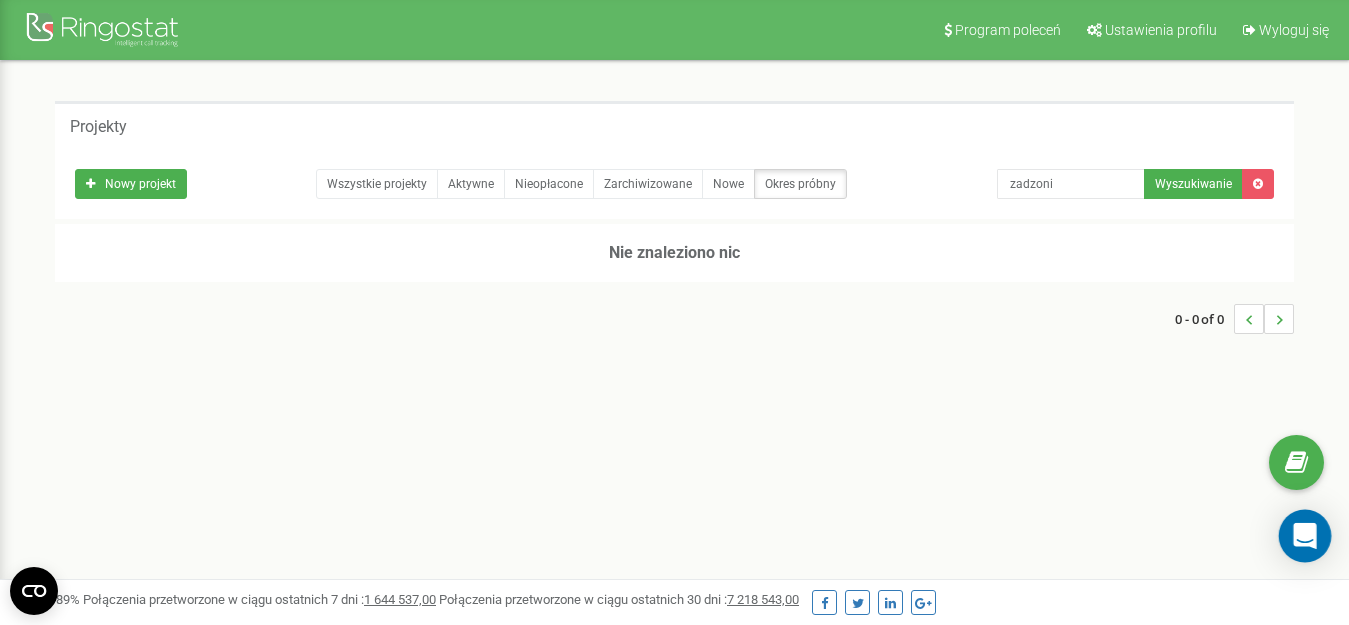 click at bounding box center (1305, 536) 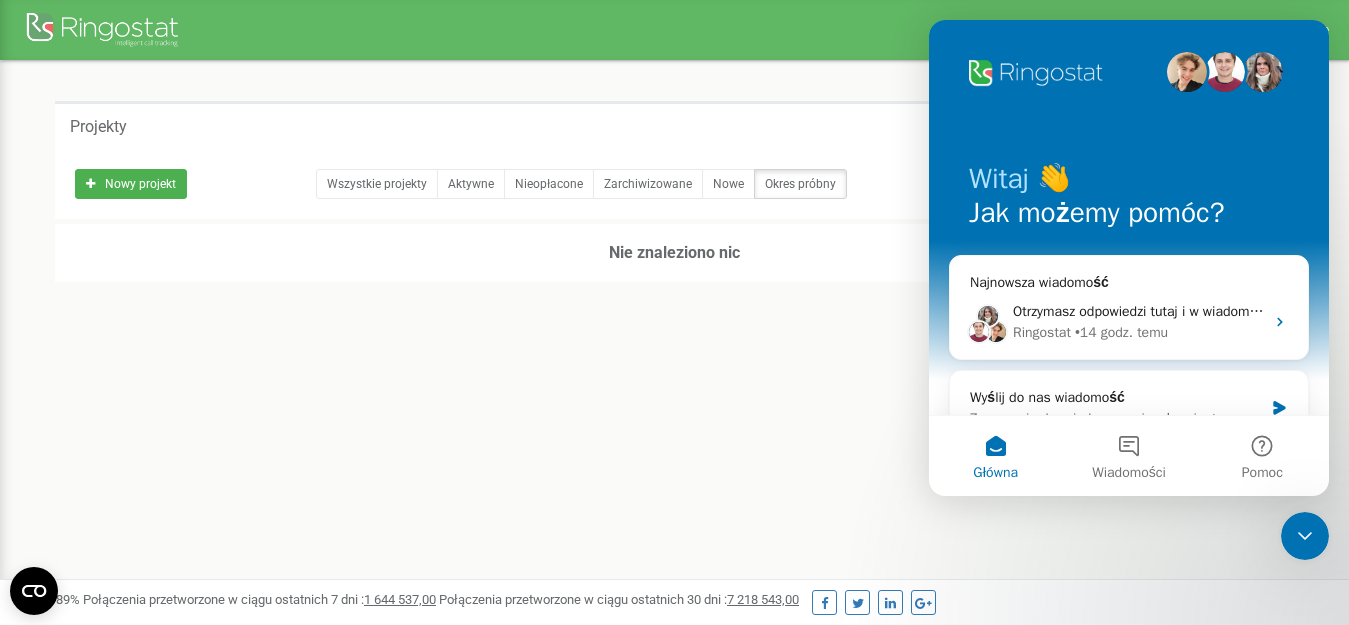 scroll, scrollTop: 0, scrollLeft: 0, axis: both 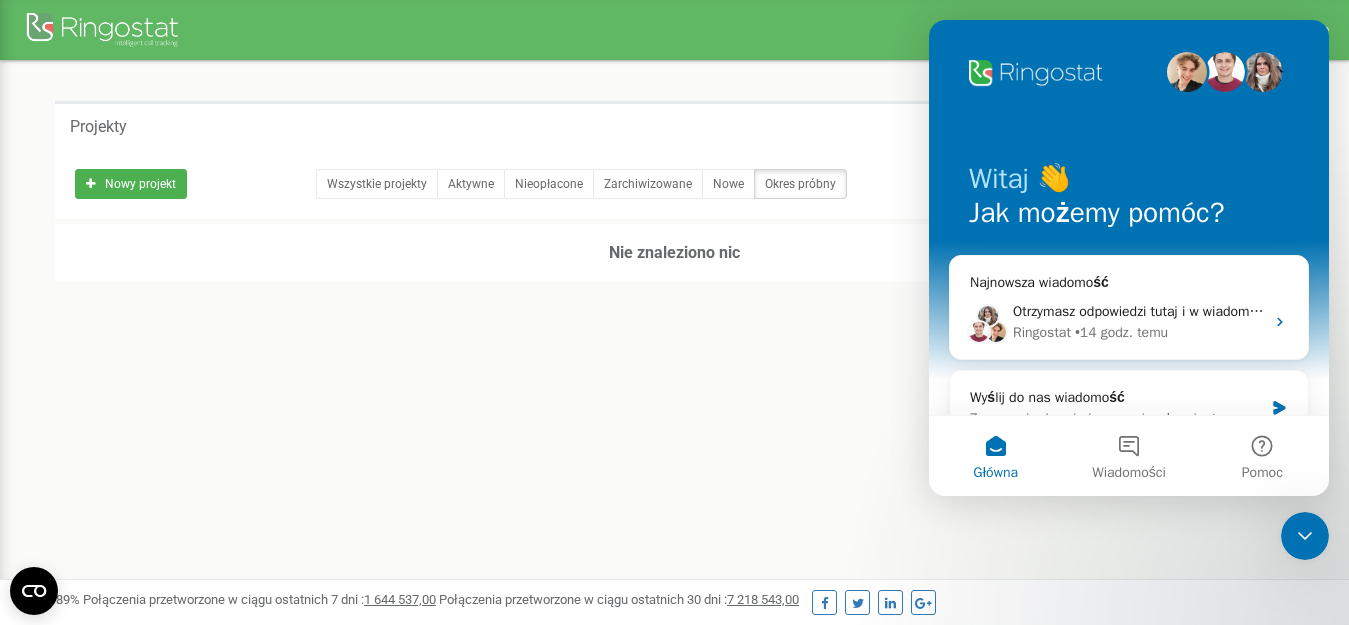 click at bounding box center [1305, 536] 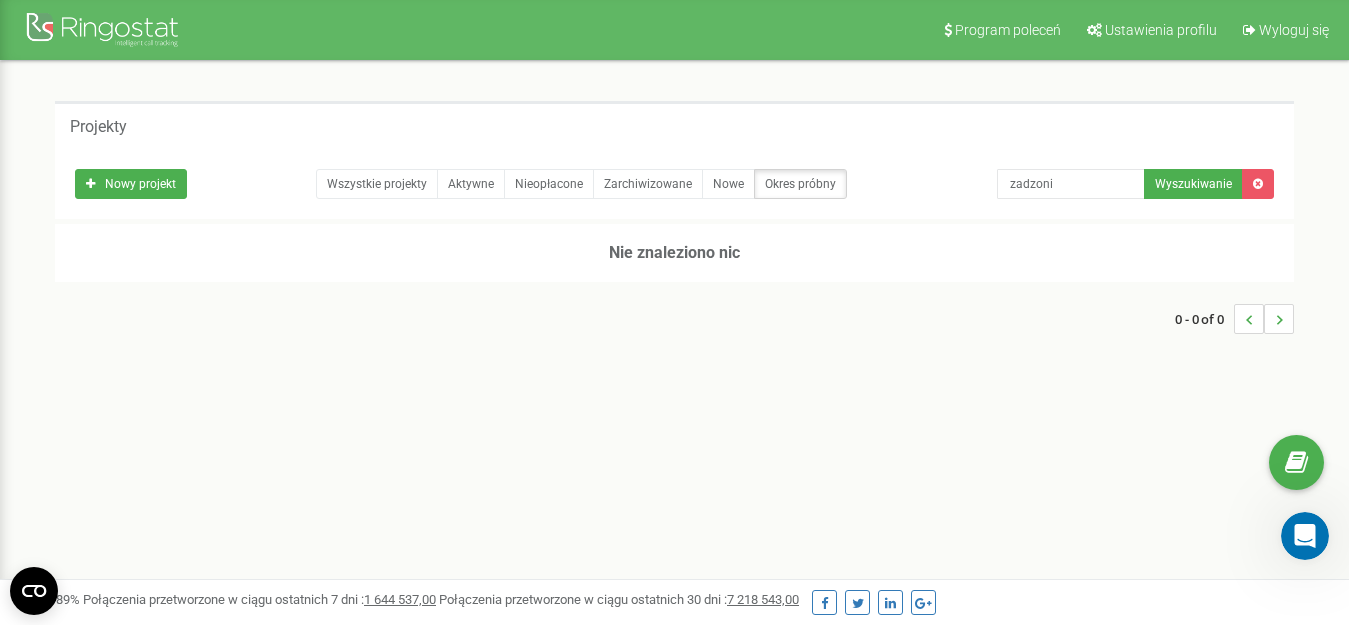 scroll, scrollTop: 0, scrollLeft: 0, axis: both 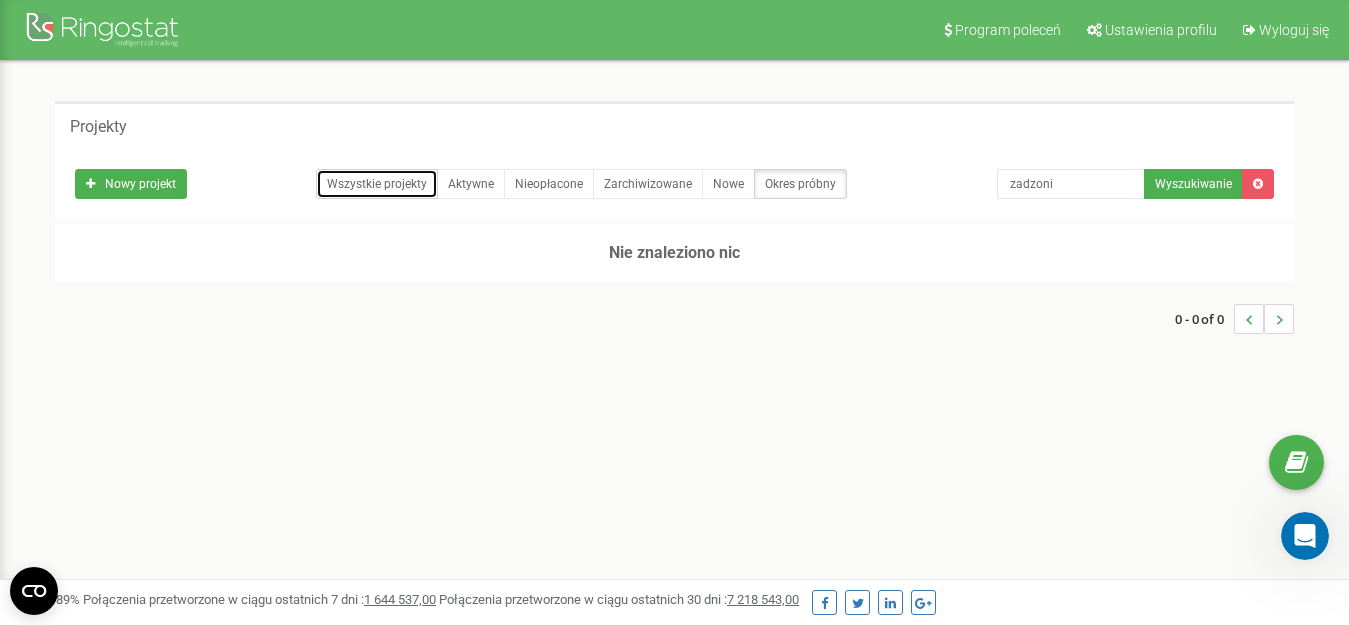 click on "Wszystkie projekty" at bounding box center [377, 184] 